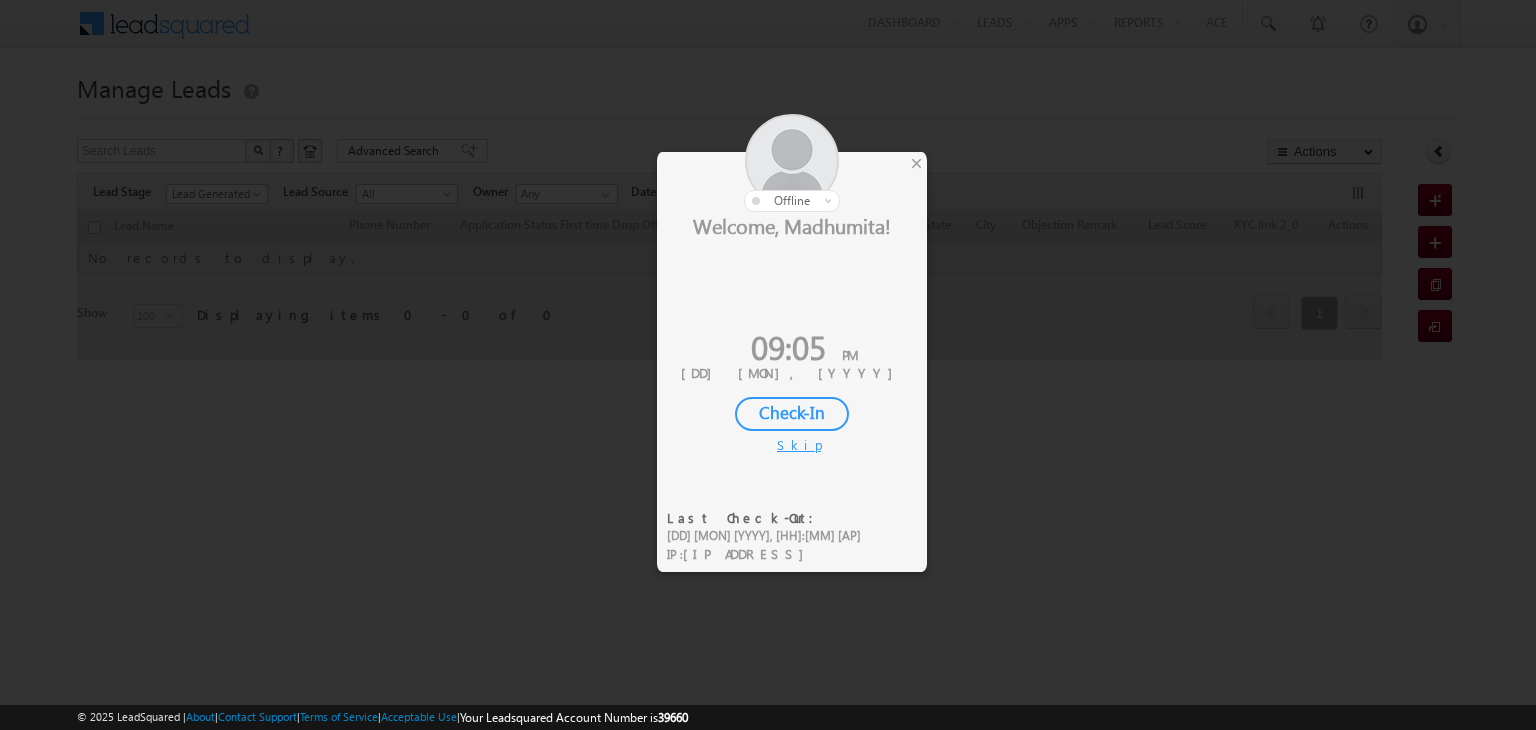 scroll, scrollTop: 0, scrollLeft: 0, axis: both 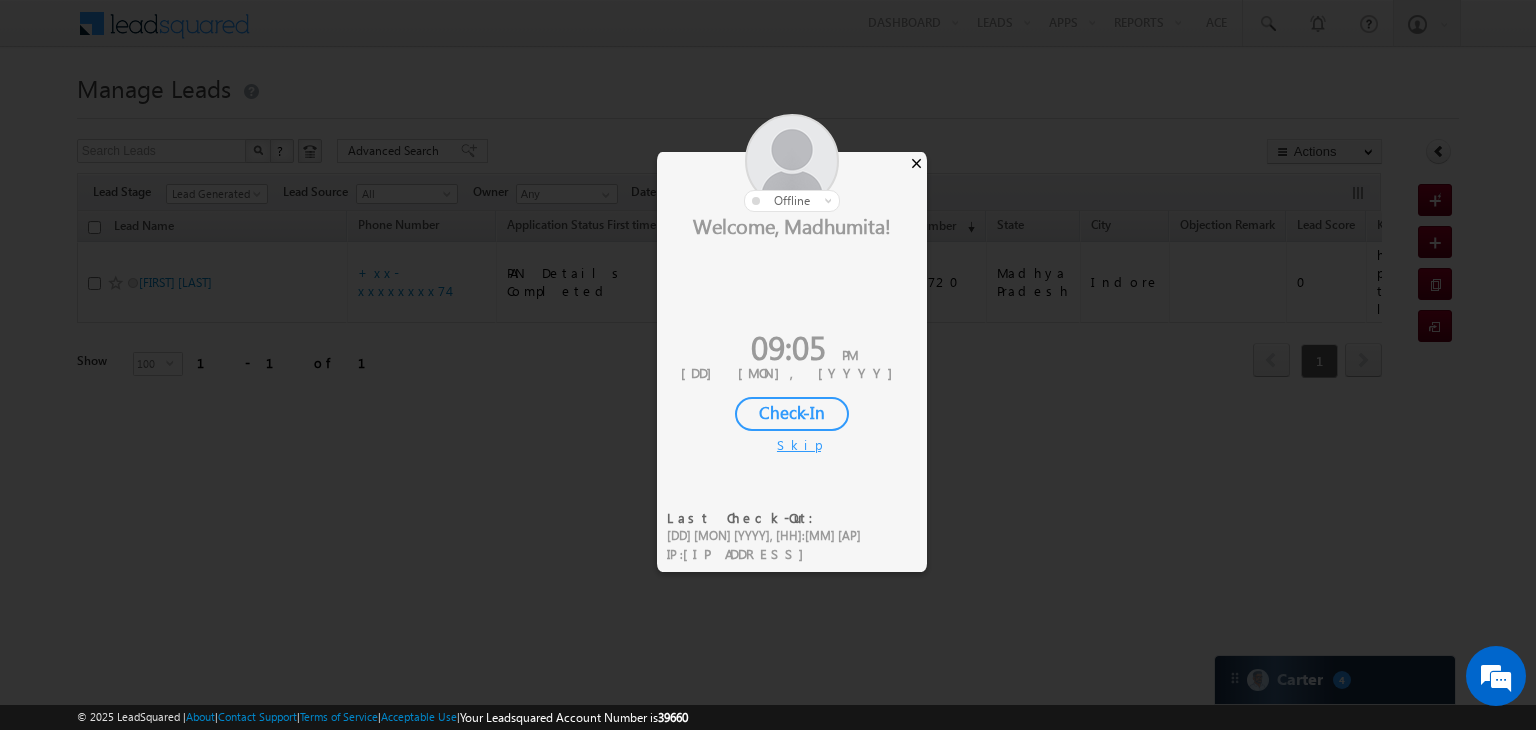click on "×" at bounding box center [916, 163] 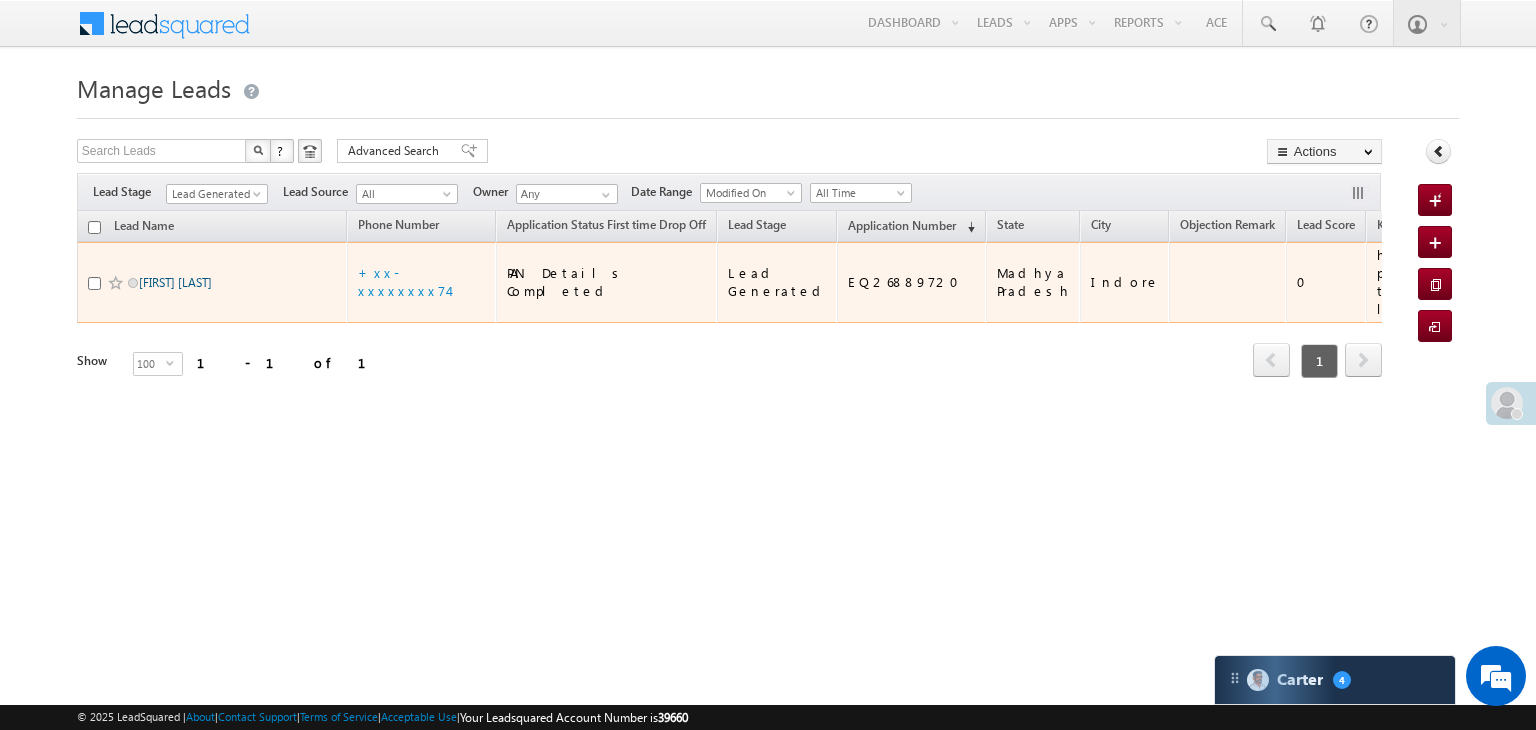 click on "[NAME] [NAME]" at bounding box center (175, 282) 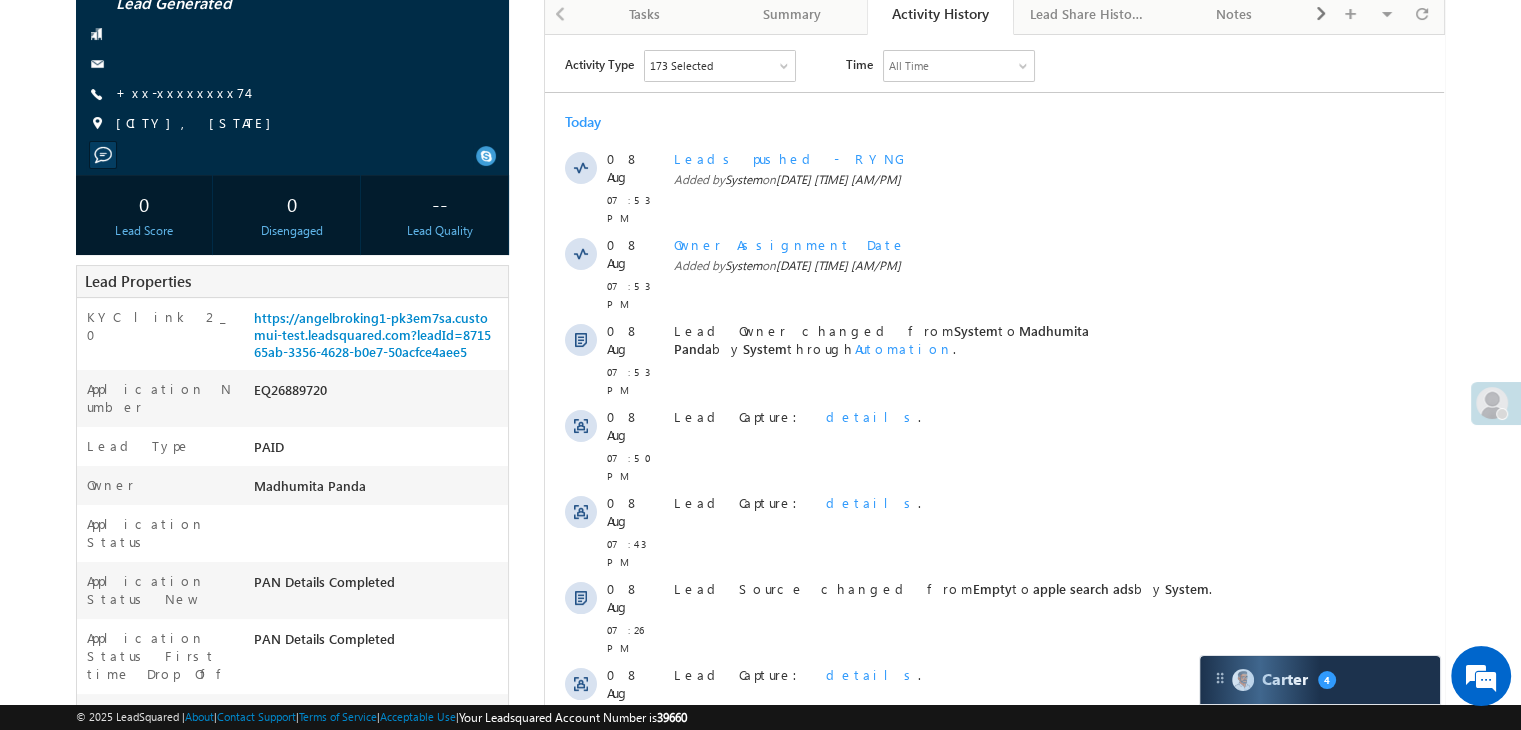 scroll, scrollTop: 0, scrollLeft: 0, axis: both 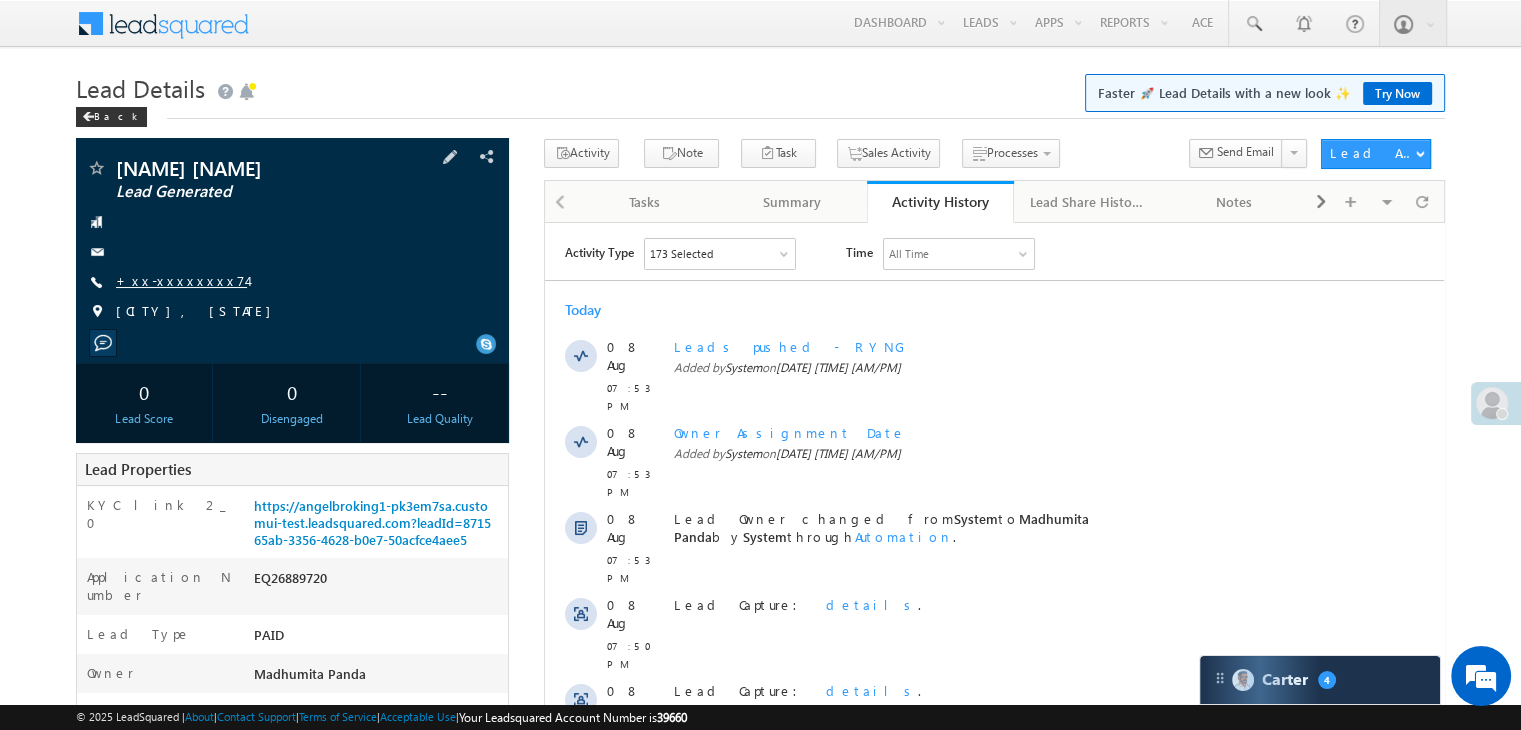 click on "+xx-xxxxxxxx74" at bounding box center [181, 280] 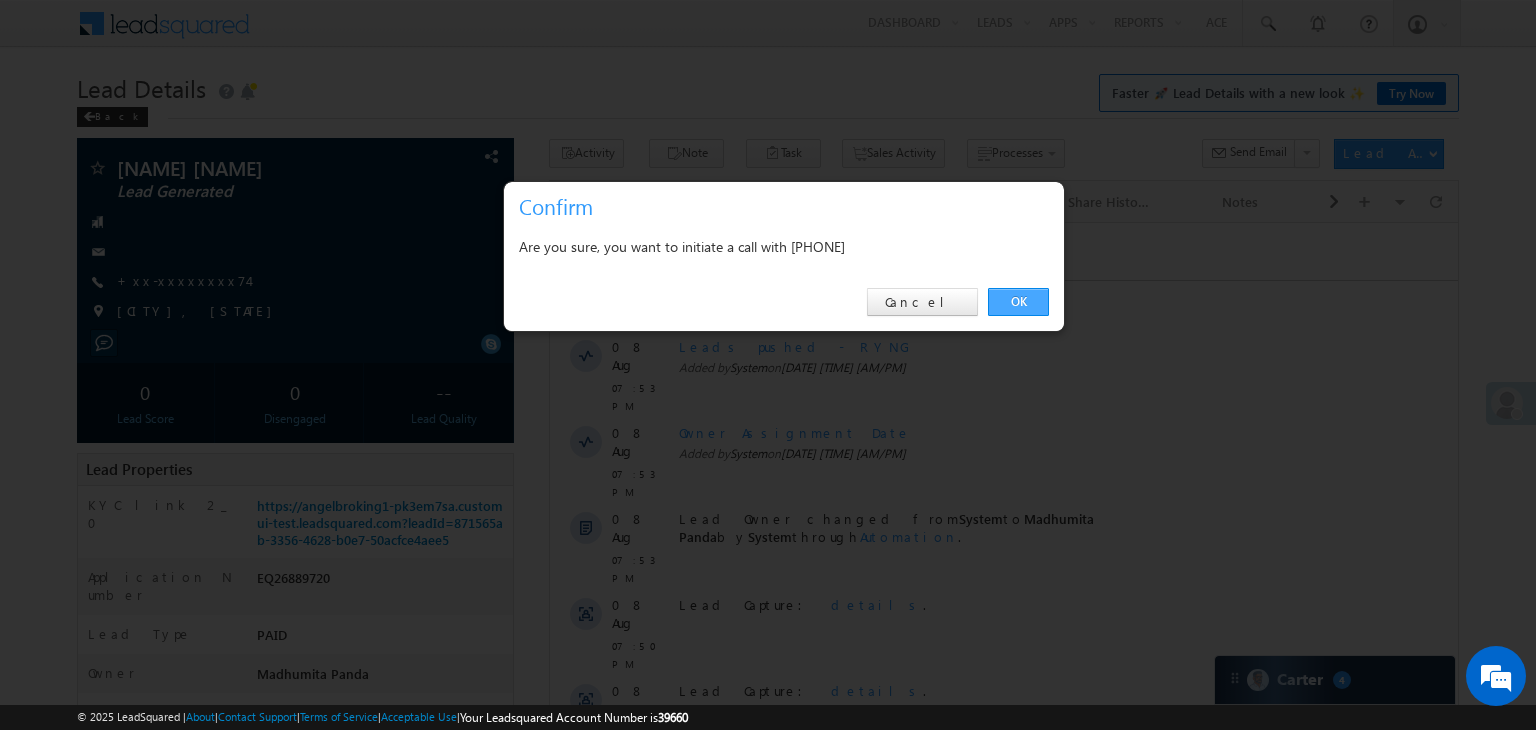 drag, startPoint x: 1018, startPoint y: 296, endPoint x: 466, endPoint y: 73, distance: 595.3428 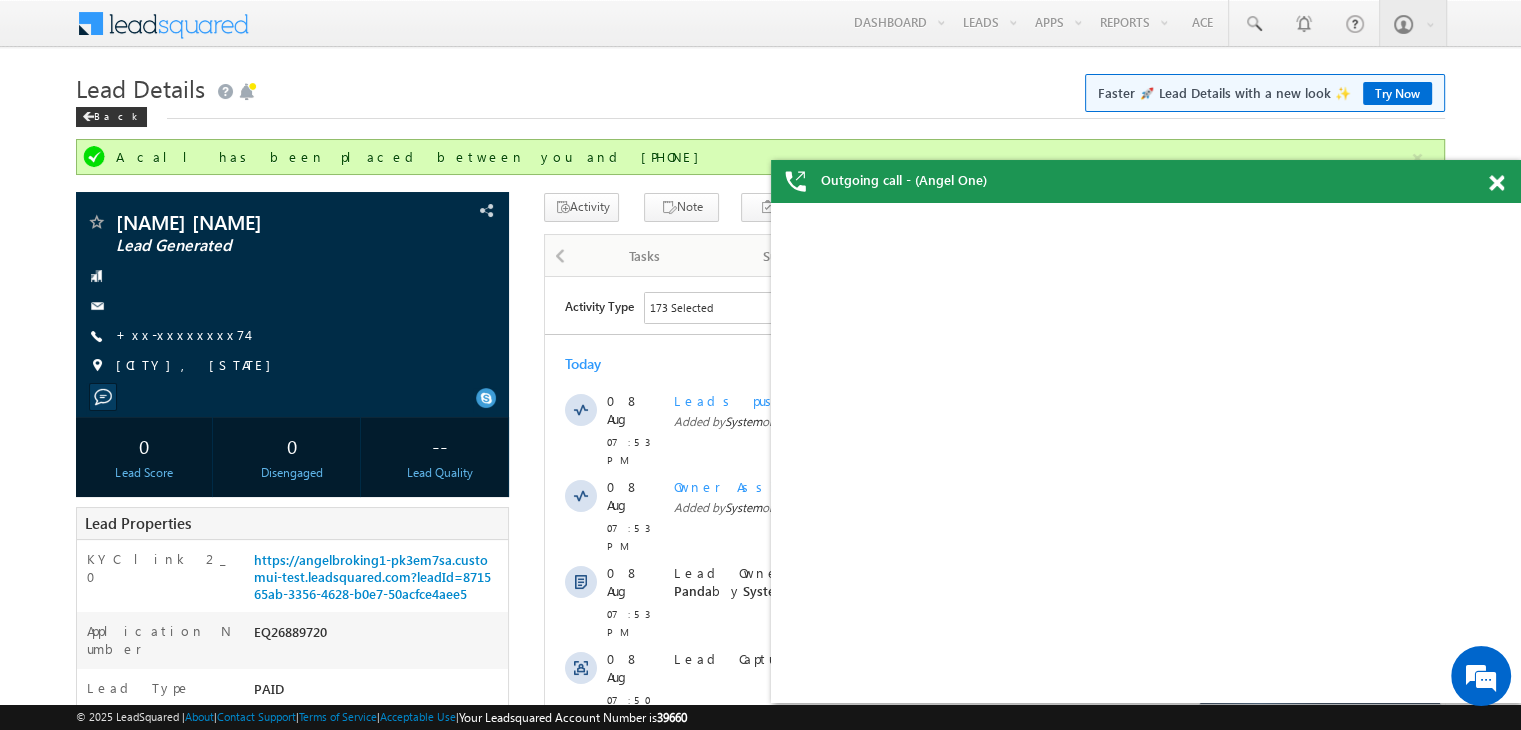 scroll, scrollTop: 0, scrollLeft: 0, axis: both 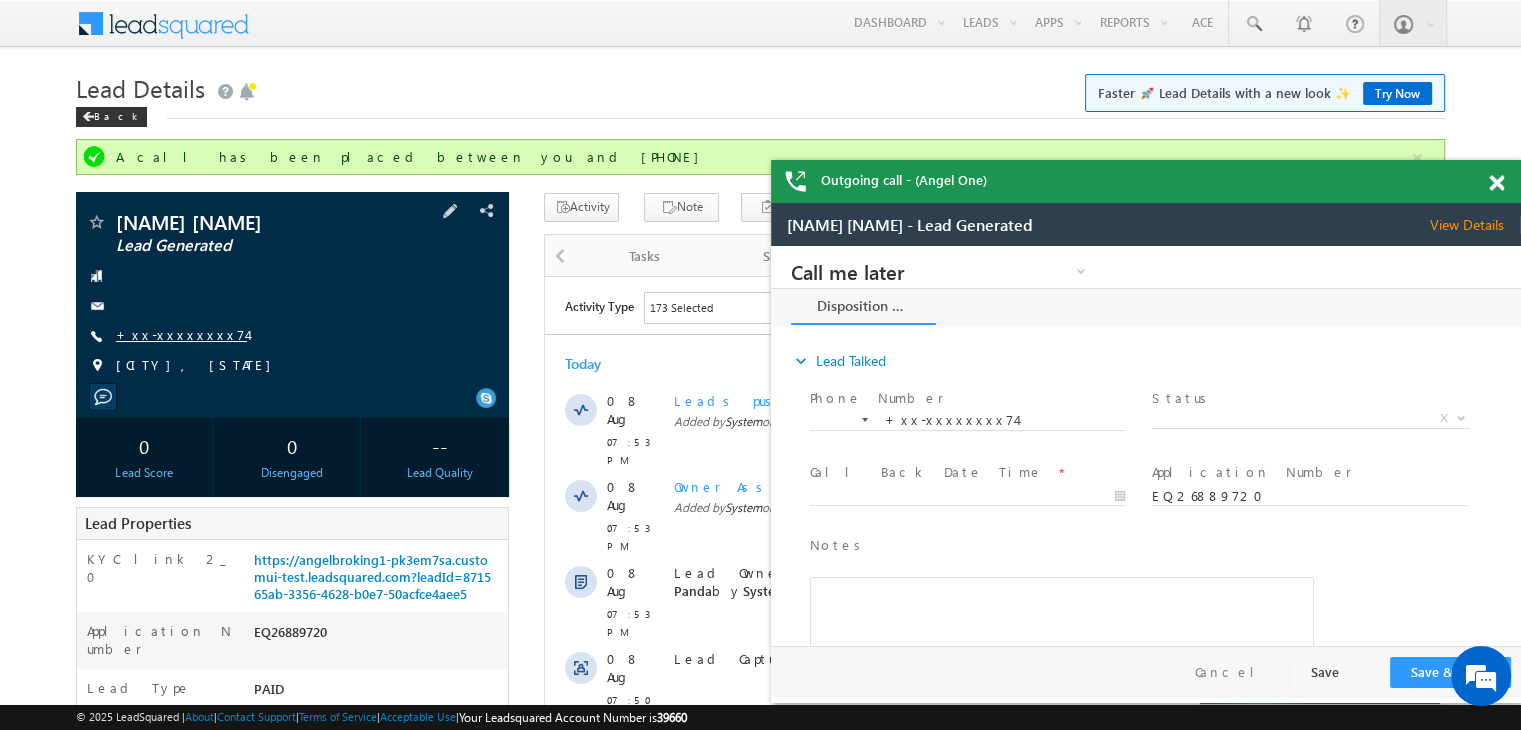 click on "+xx-xxxxxxxx74" at bounding box center [181, 334] 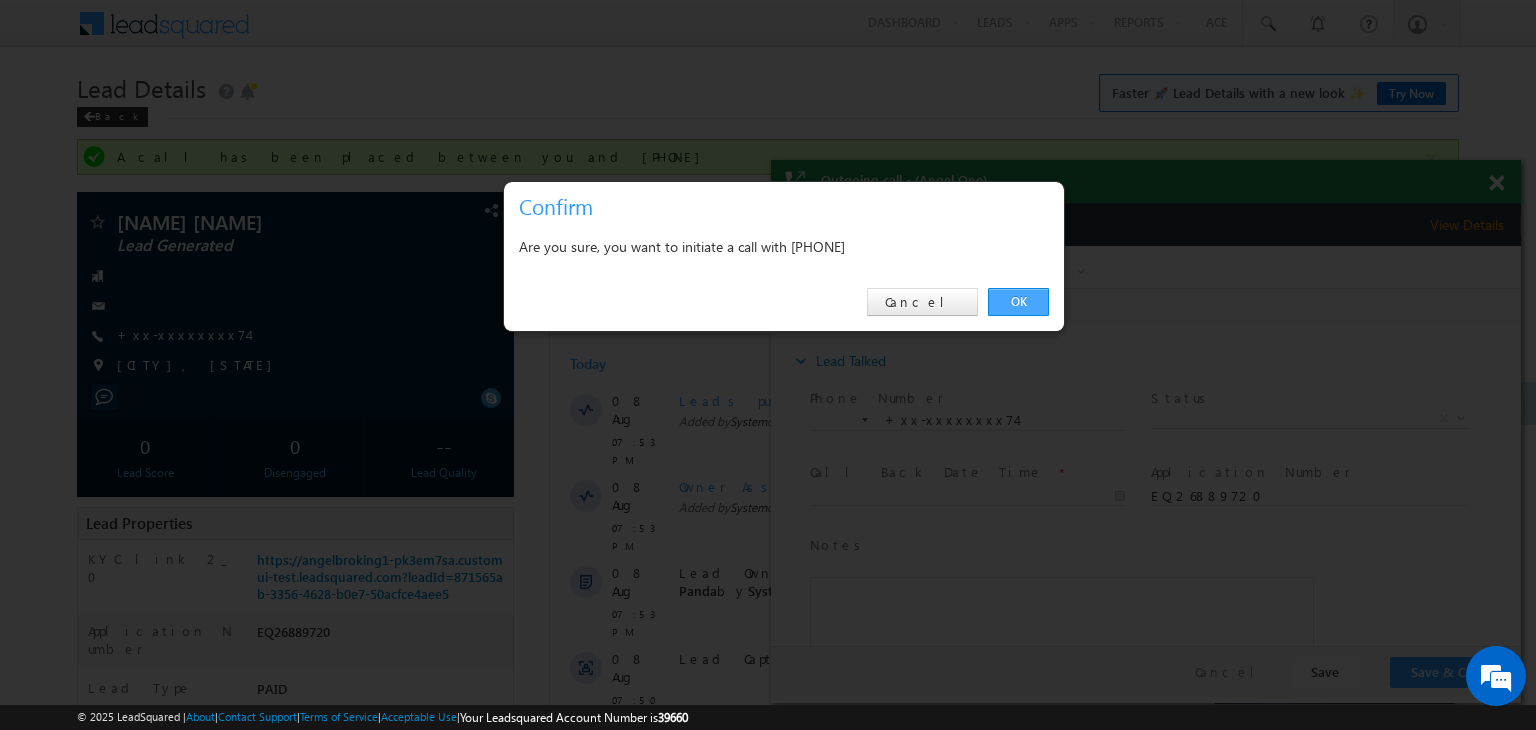 click on "OK" at bounding box center [1018, 302] 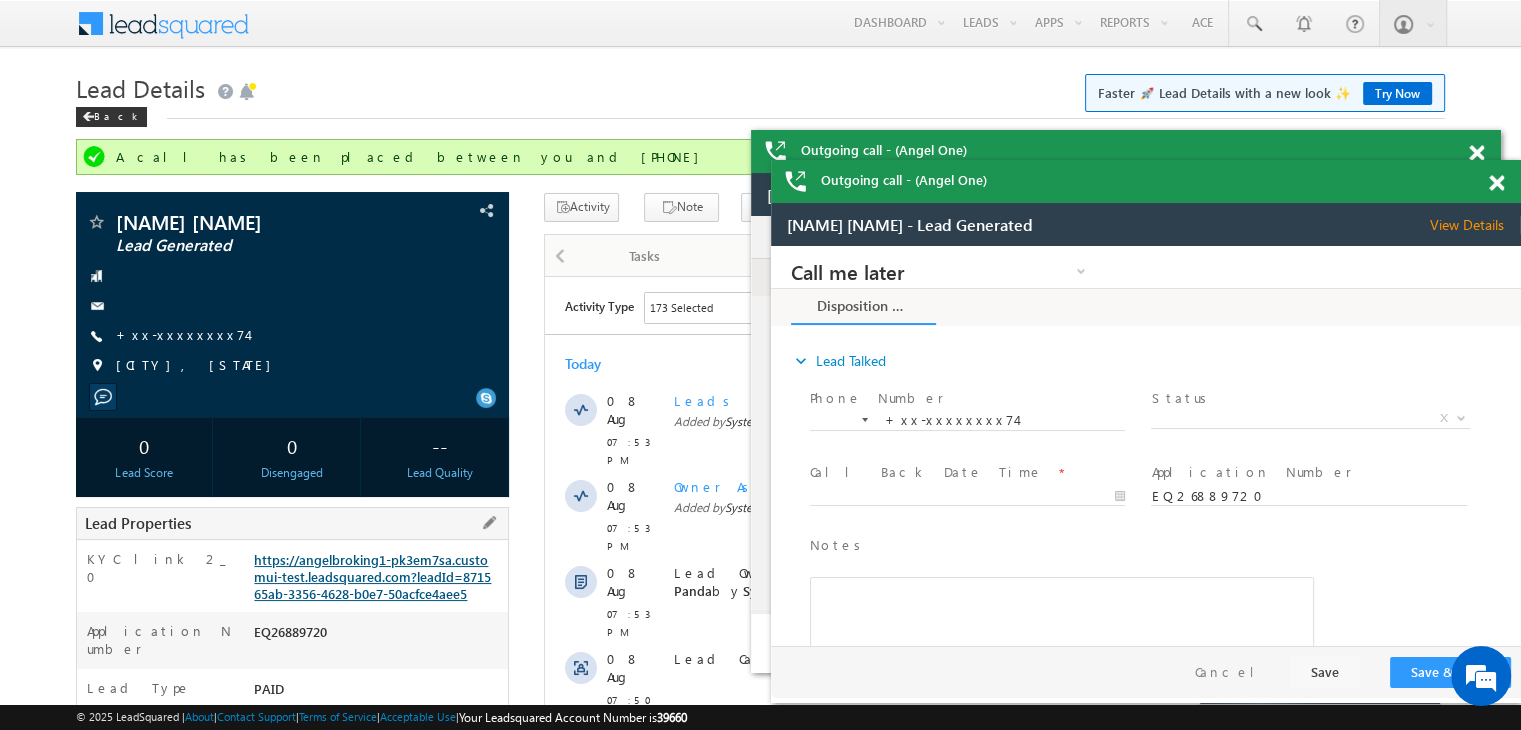 scroll, scrollTop: 0, scrollLeft: 0, axis: both 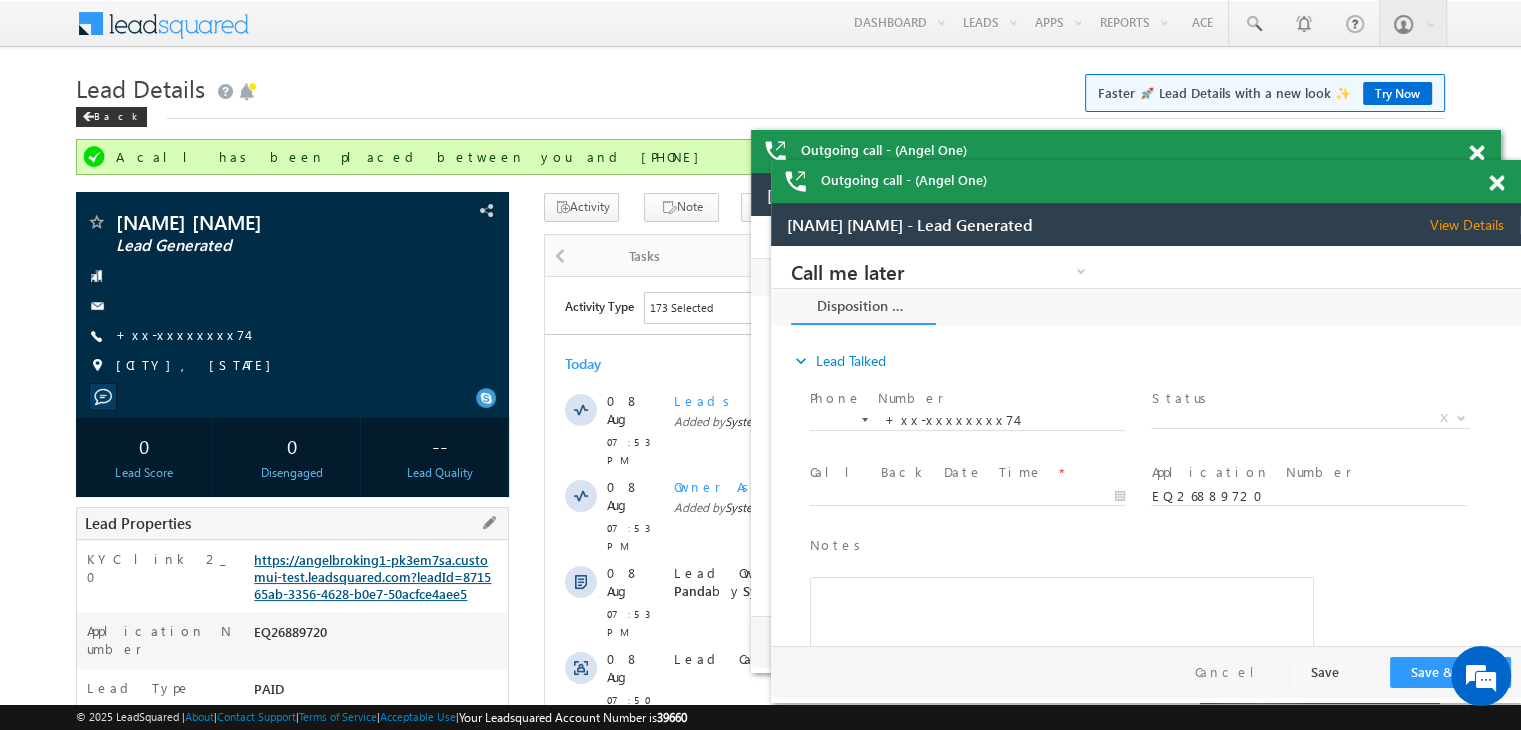 click on "https://angelbroking1-pk3em7sa.customui-test.leadsquared.com?leadId=871565ab-3356-4628-b0e7-50acfce4aee5" at bounding box center [372, 576] 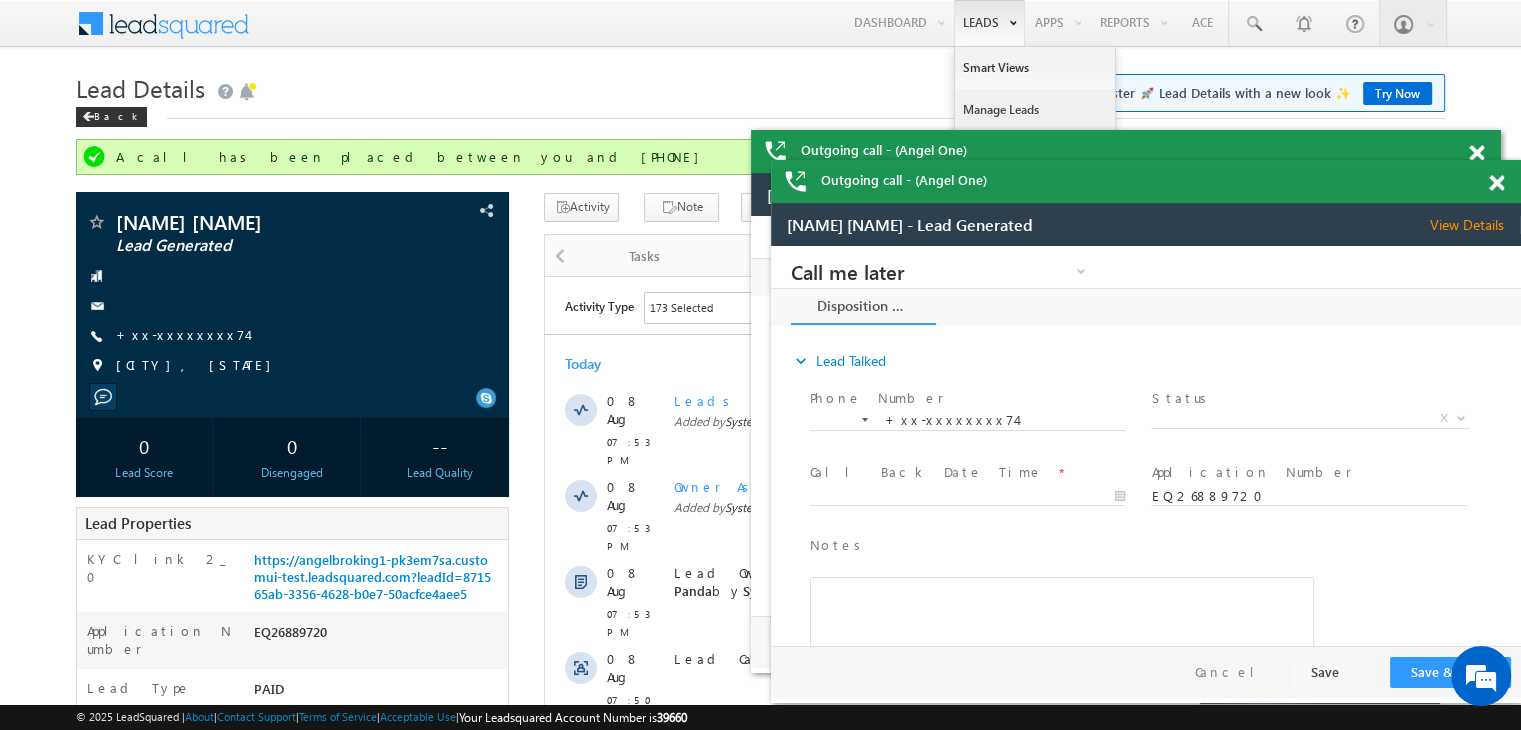 click on "Manage Leads" at bounding box center [1035, 110] 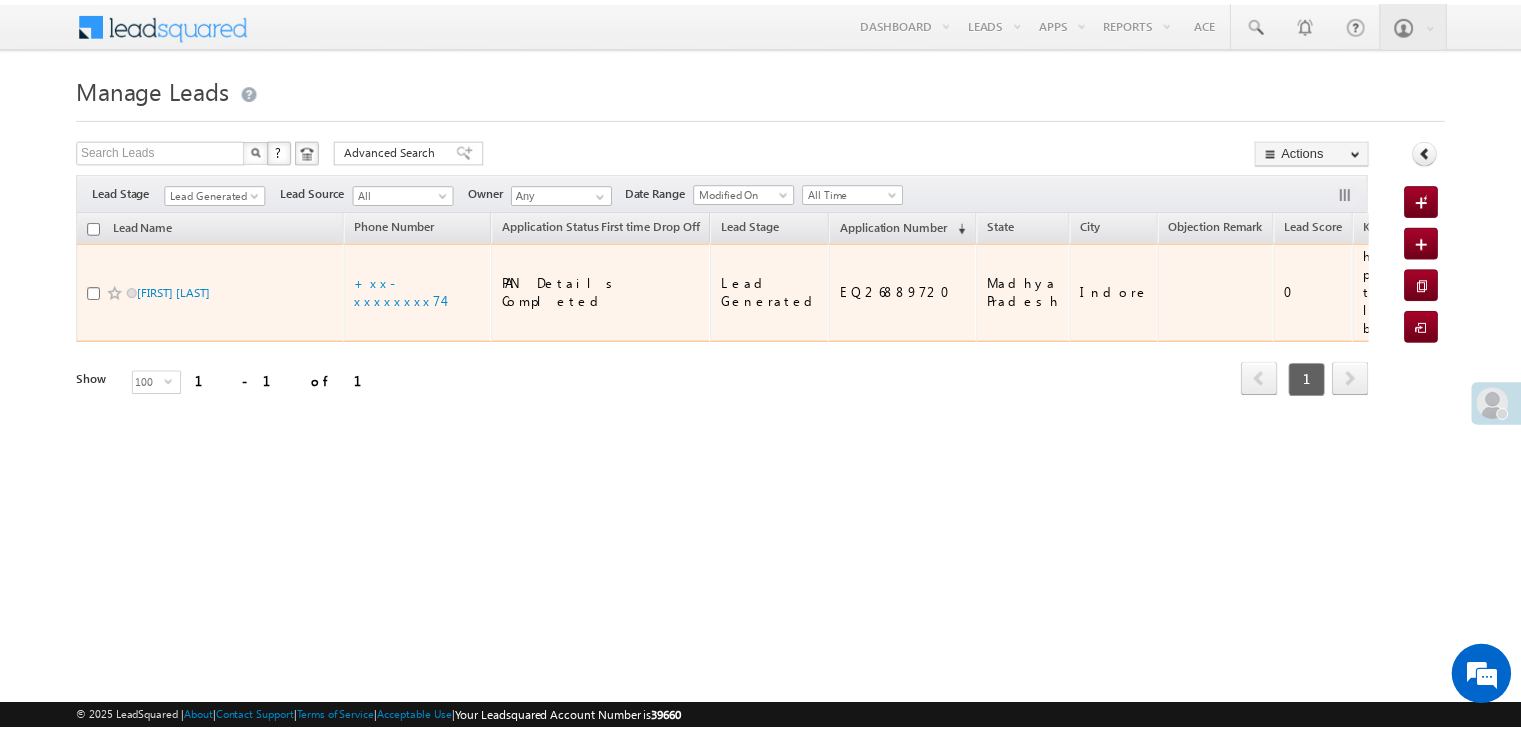 scroll, scrollTop: 0, scrollLeft: 0, axis: both 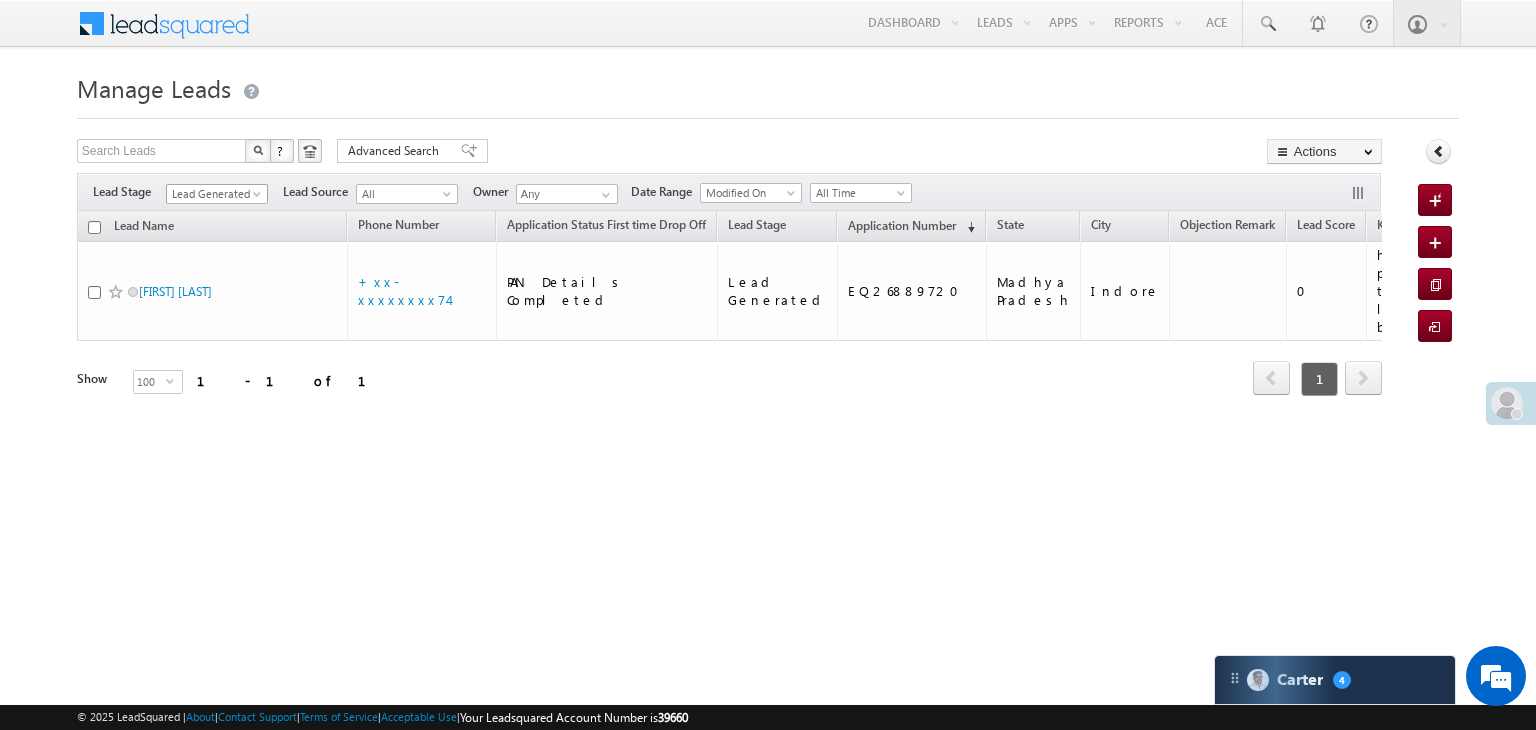click at bounding box center (259, 198) 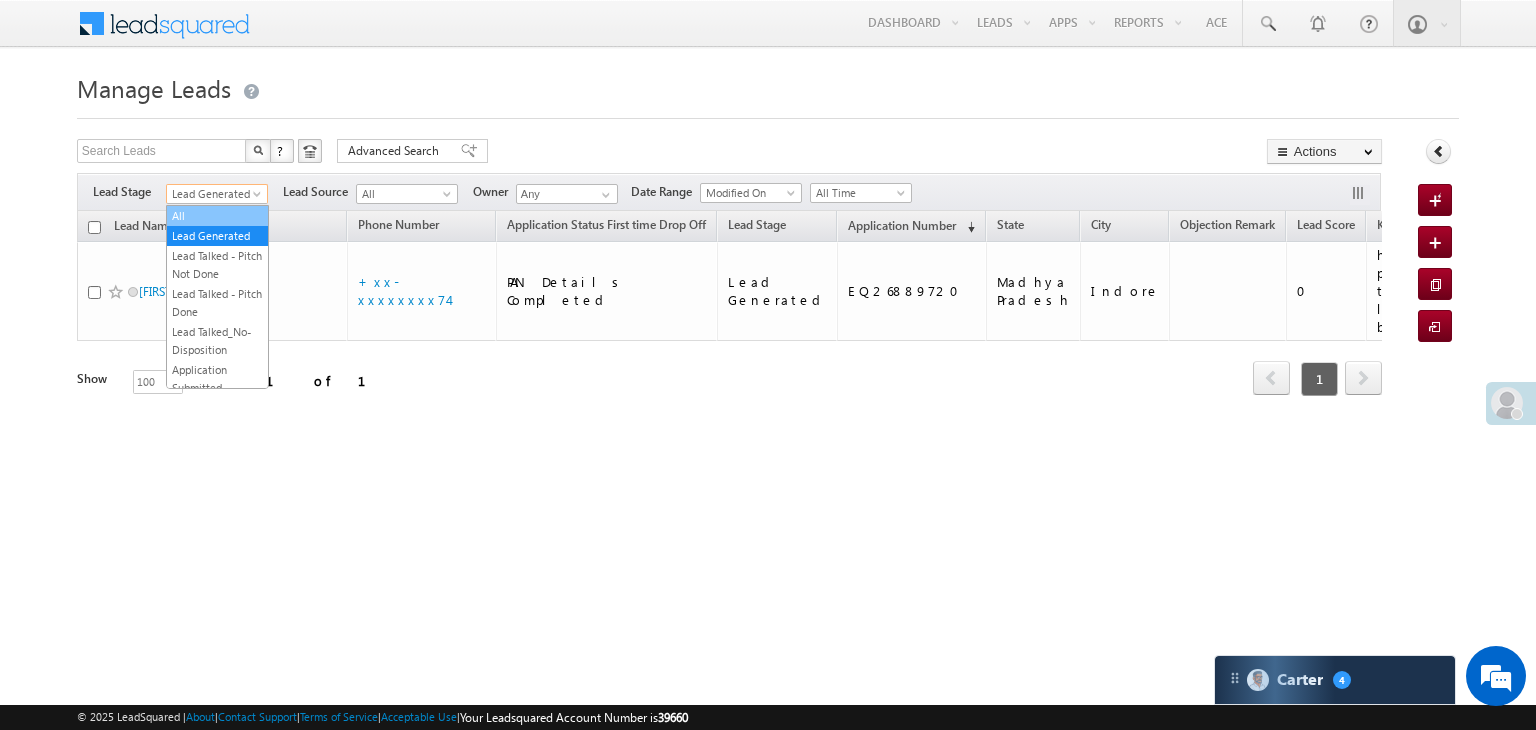 click on "All" at bounding box center [217, 216] 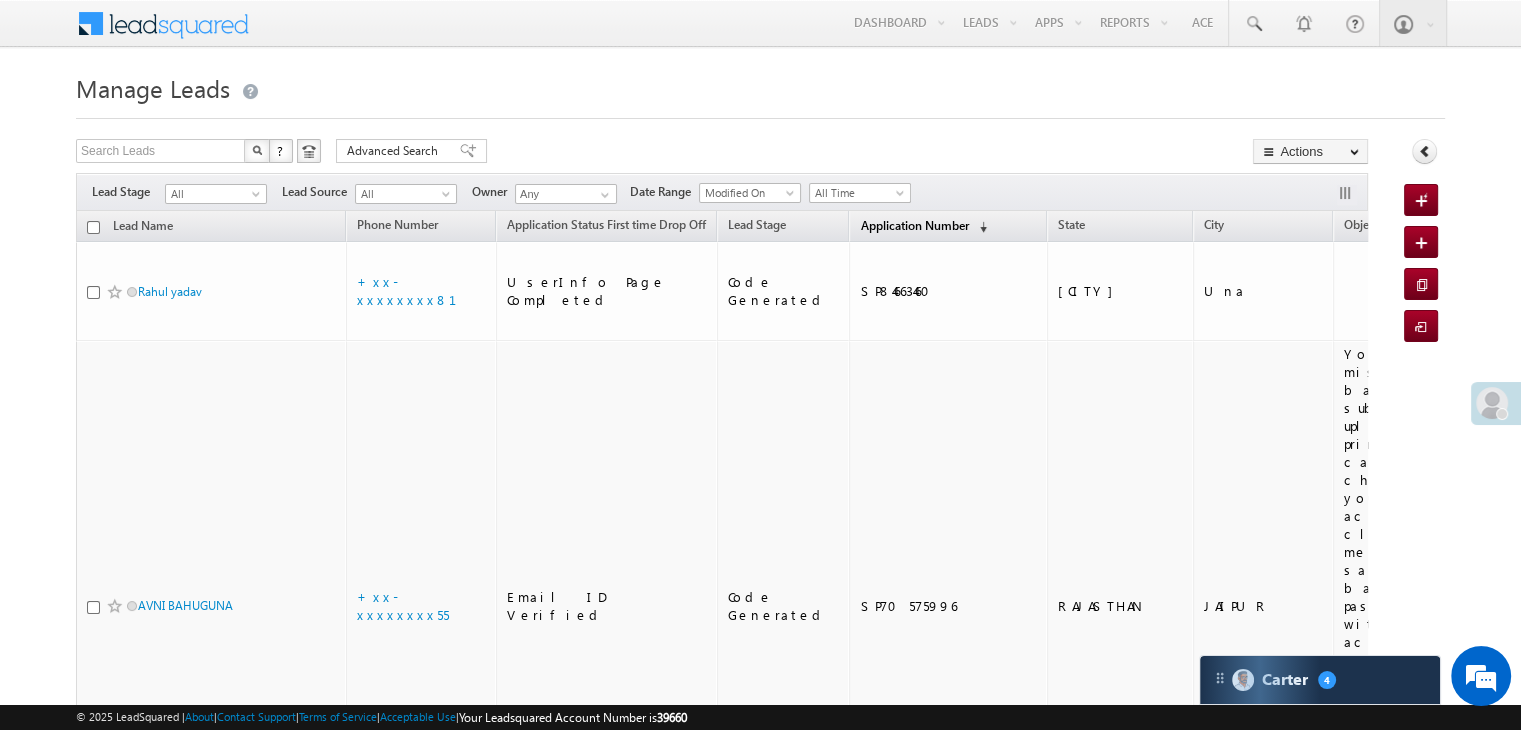 click on "Application Number" at bounding box center [914, 225] 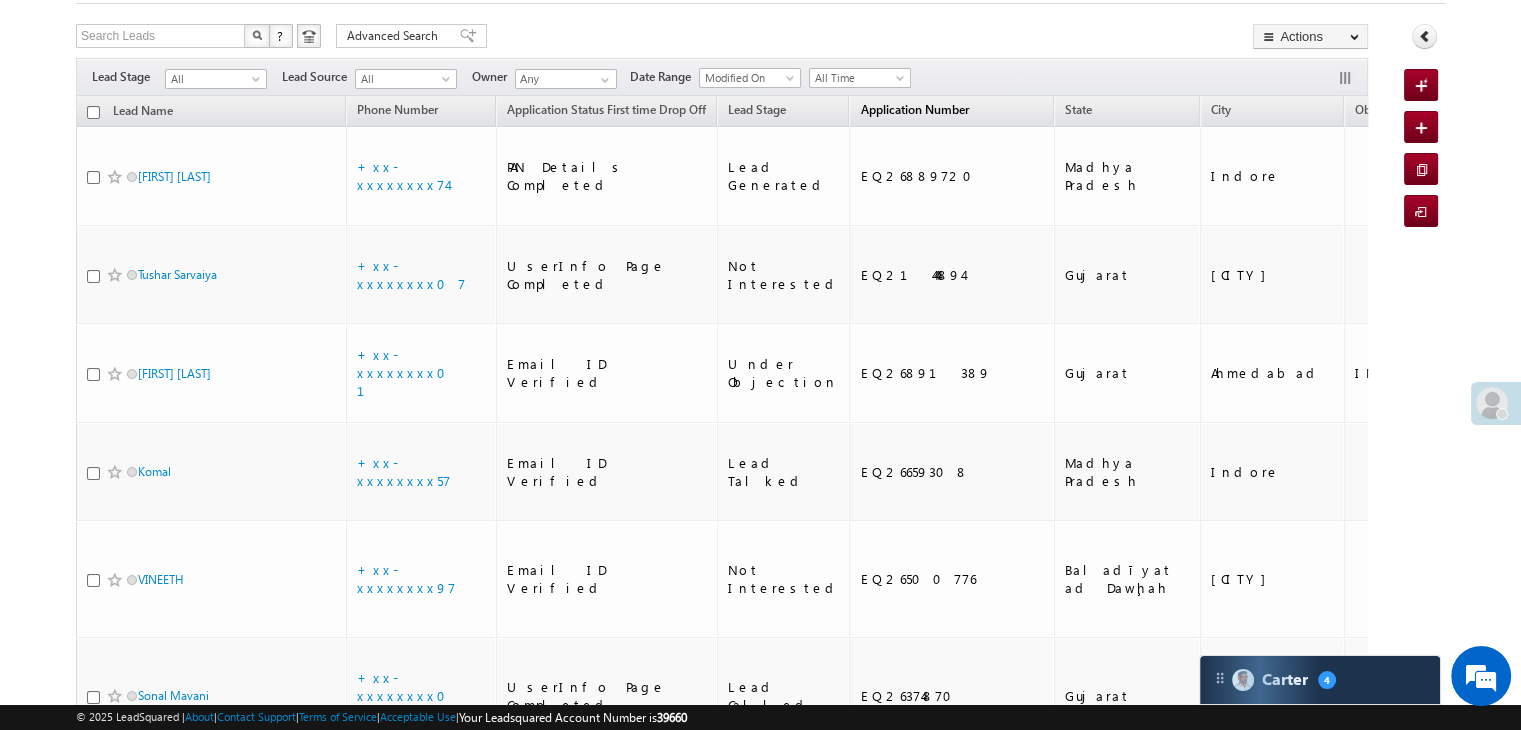 scroll, scrollTop: 0, scrollLeft: 0, axis: both 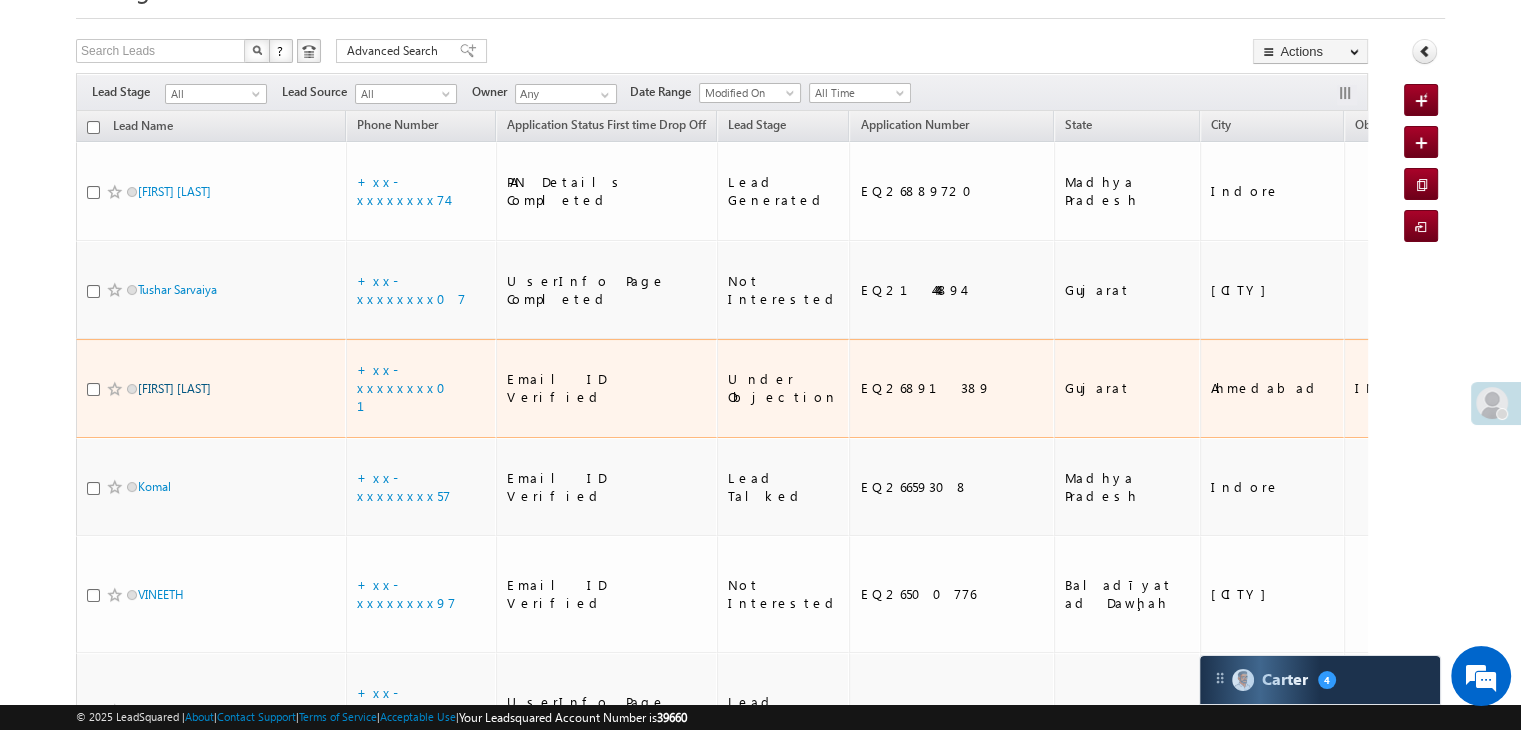 click on "[FIRST] [LAST]" at bounding box center (174, 388) 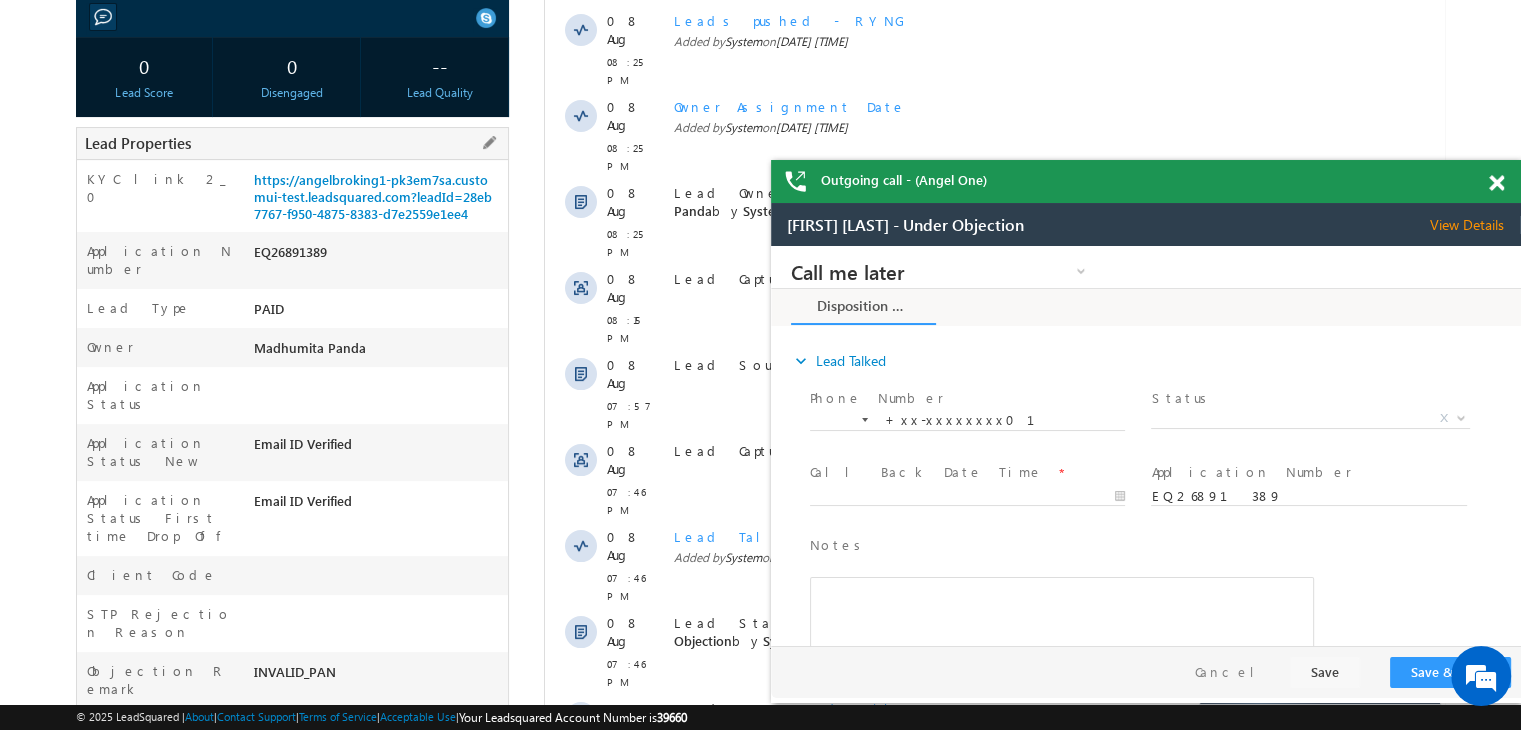scroll, scrollTop: 200, scrollLeft: 0, axis: vertical 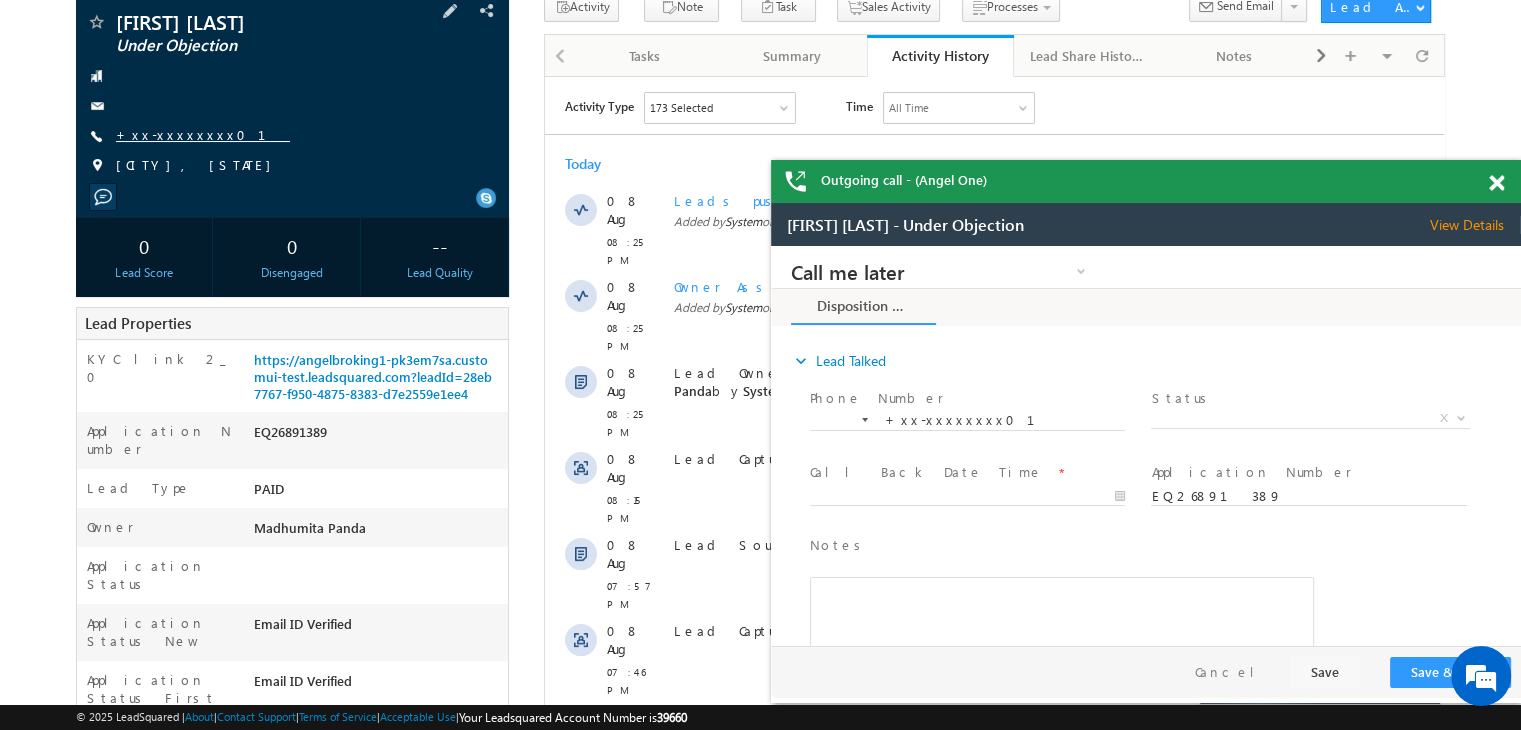 click on "+xx-xxxxxxxx01" at bounding box center (203, 134) 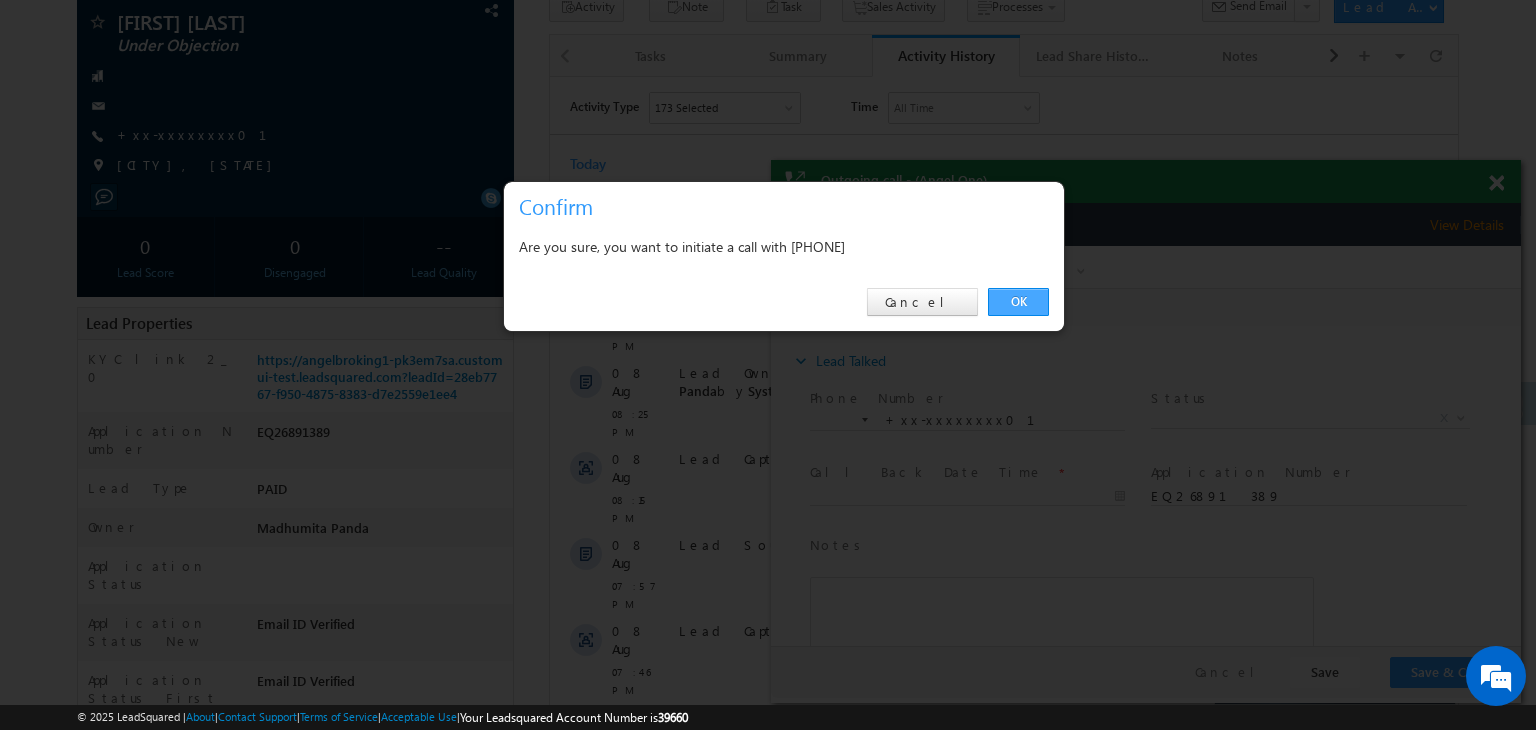 click on "OK" at bounding box center [1018, 302] 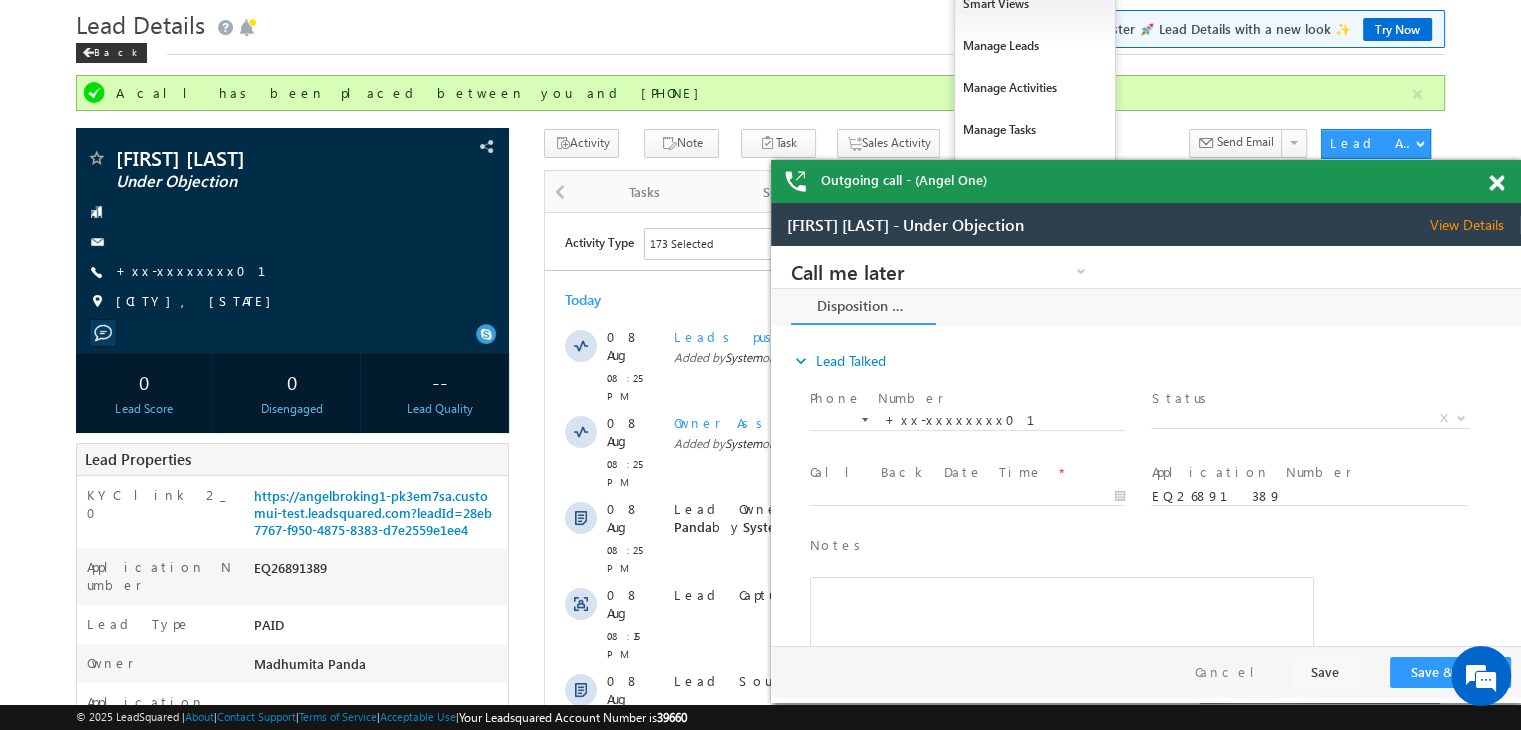 scroll, scrollTop: 0, scrollLeft: 0, axis: both 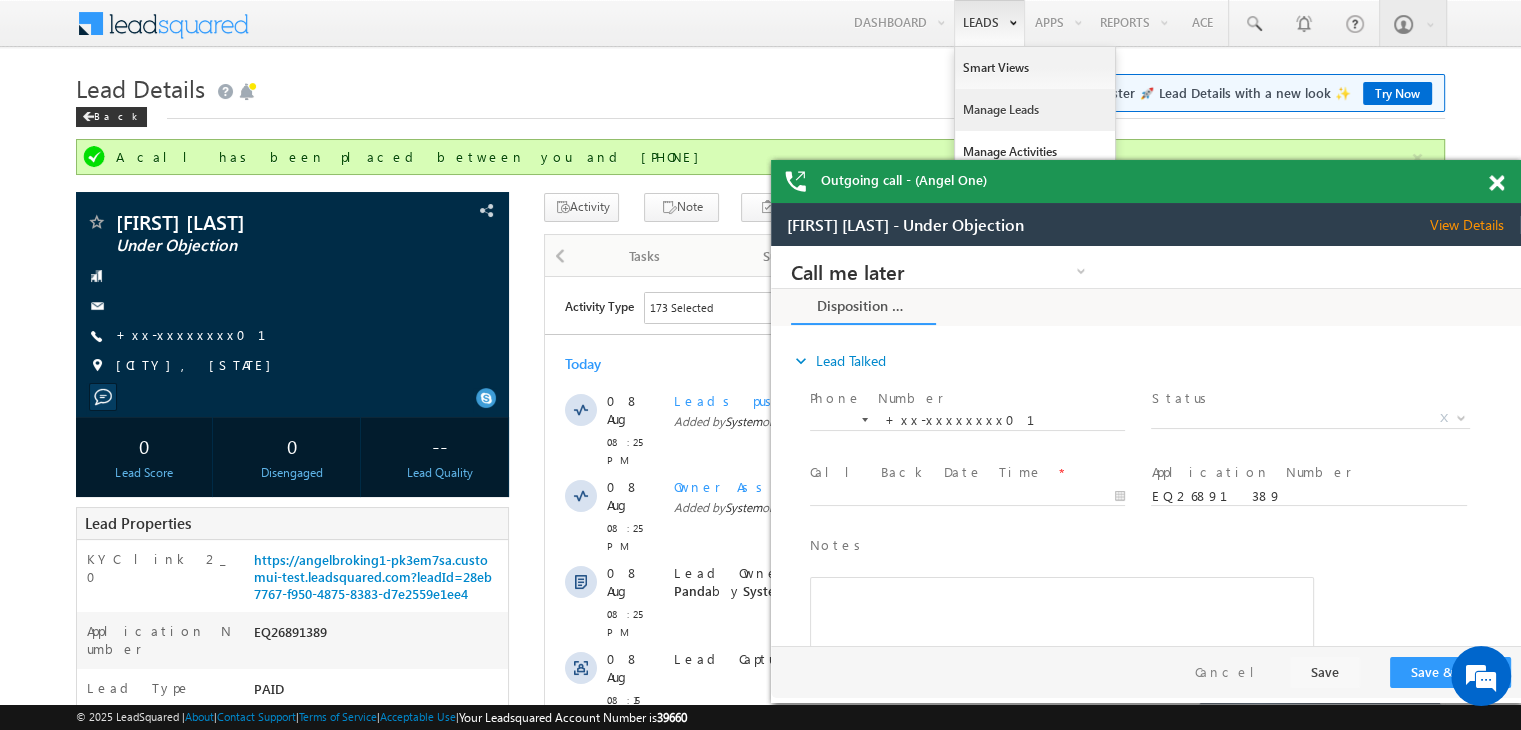 click on "Manage Leads" at bounding box center [1035, 110] 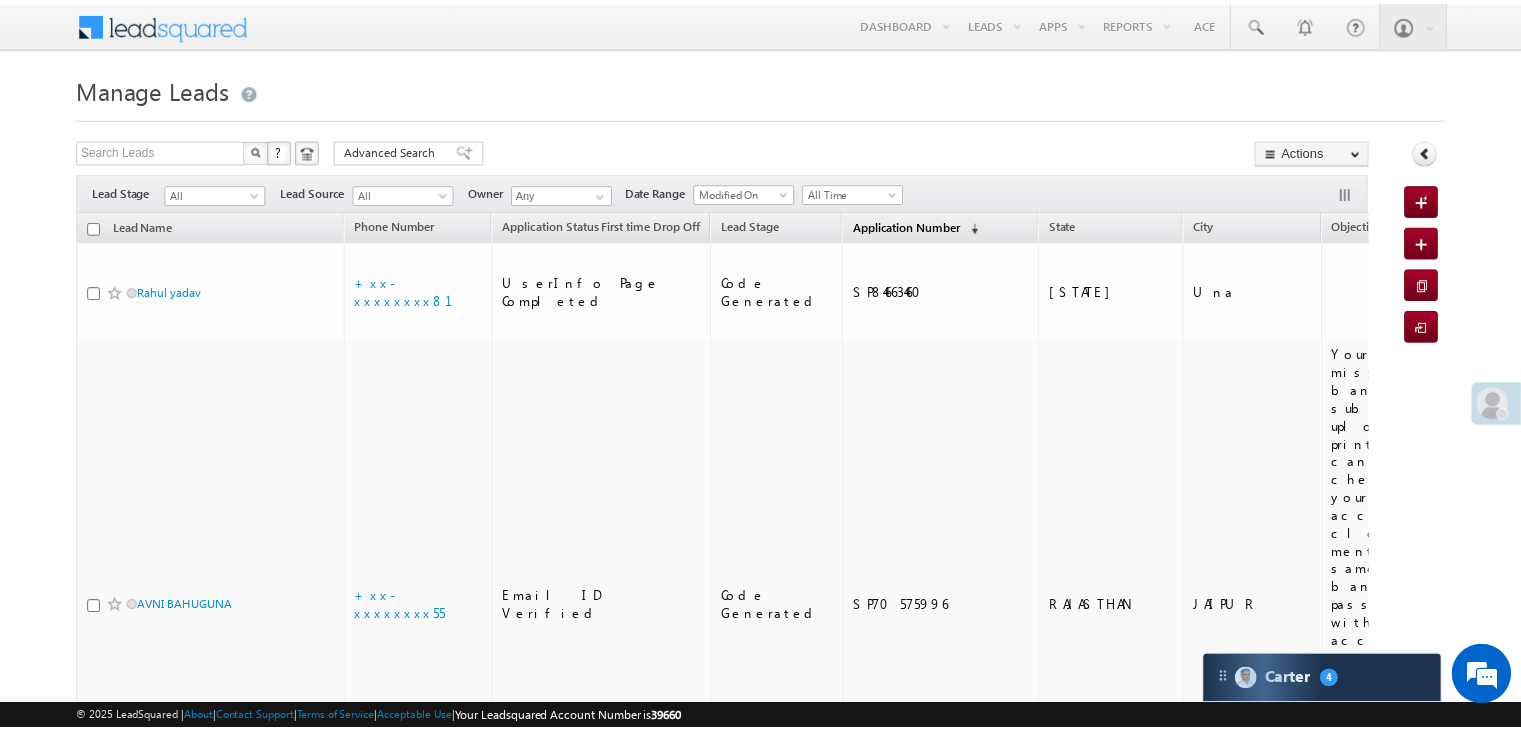 scroll, scrollTop: 0, scrollLeft: 0, axis: both 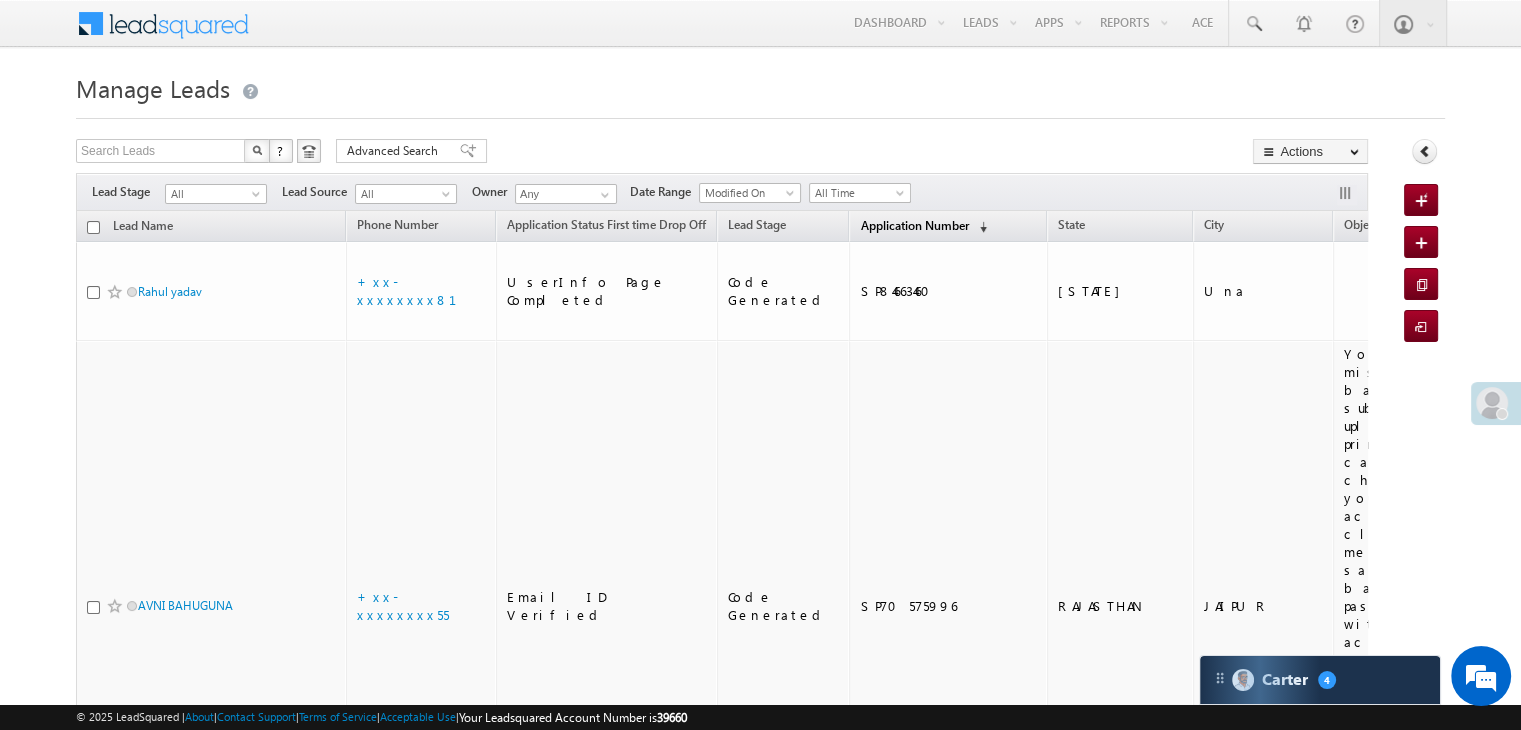 click on "Application Number" at bounding box center [914, 225] 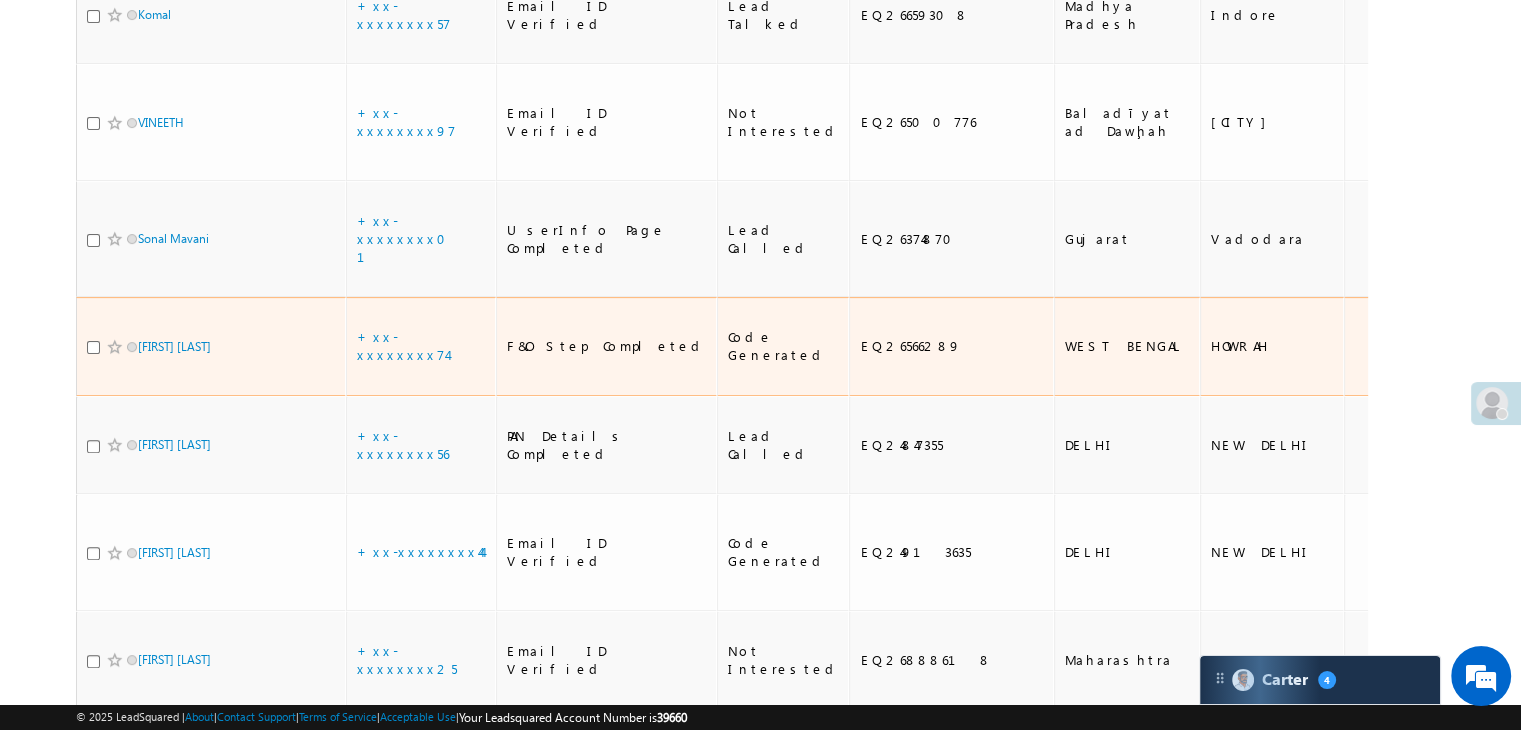 scroll, scrollTop: 700, scrollLeft: 0, axis: vertical 